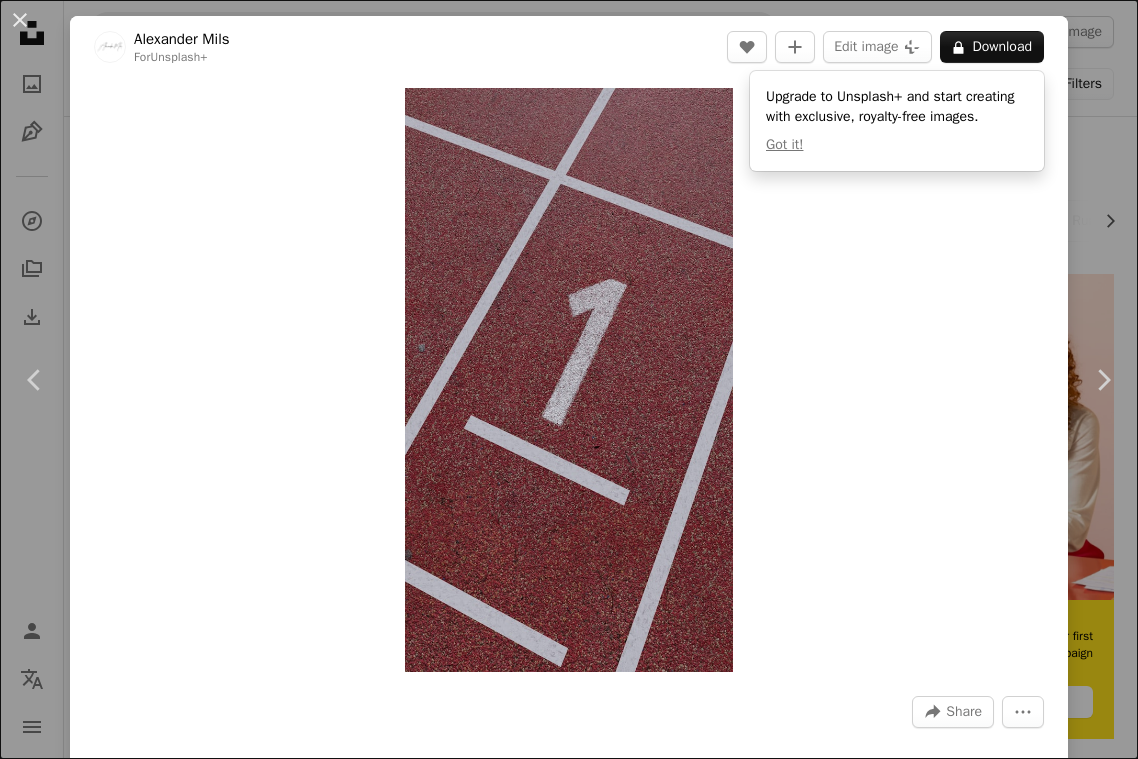 scroll, scrollTop: 288, scrollLeft: 0, axis: vertical 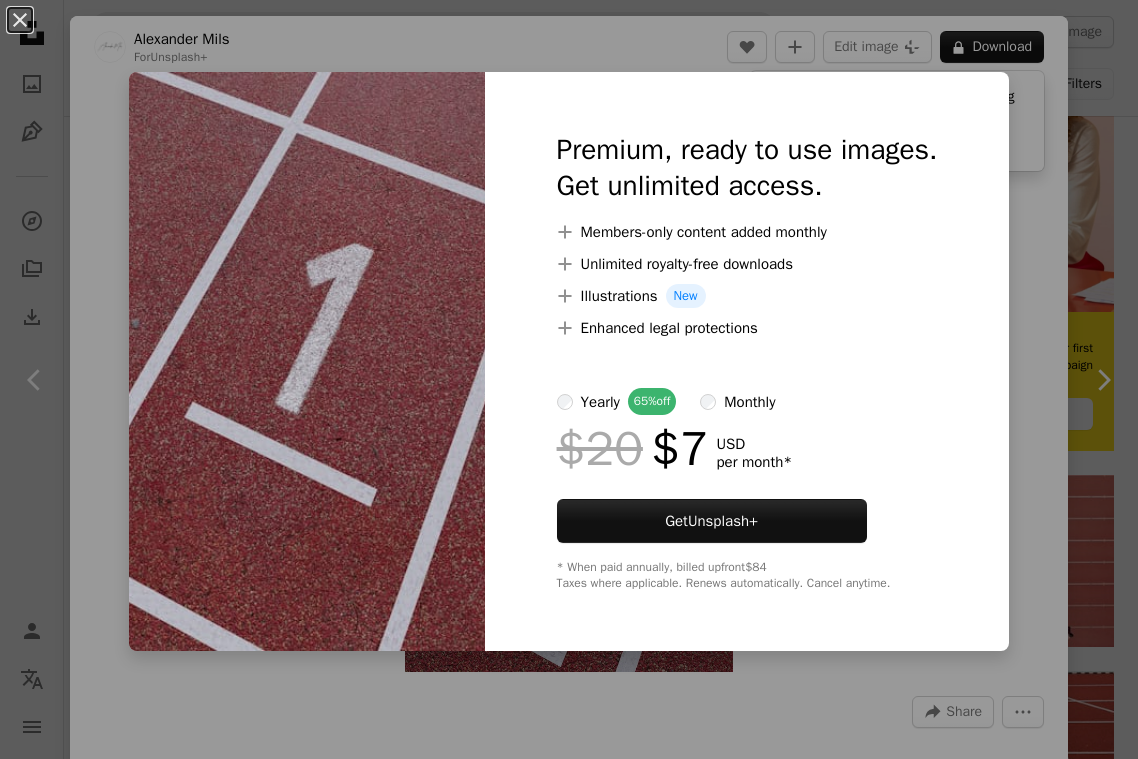 click on "An X shape Premium, ready to use images. Get unlimited access. A plus sign Members-only content added monthly A plus sign Unlimited royalty-free downloads A plus sign Illustrations  New A plus sign Enhanced legal protections yearly 65%  off monthly $20   $7 USD per month * Get  Unsplash+ * When paid annually, billed upfront  $84 Taxes where applicable. Renews automatically. Cancel anytime." at bounding box center [569, 379] 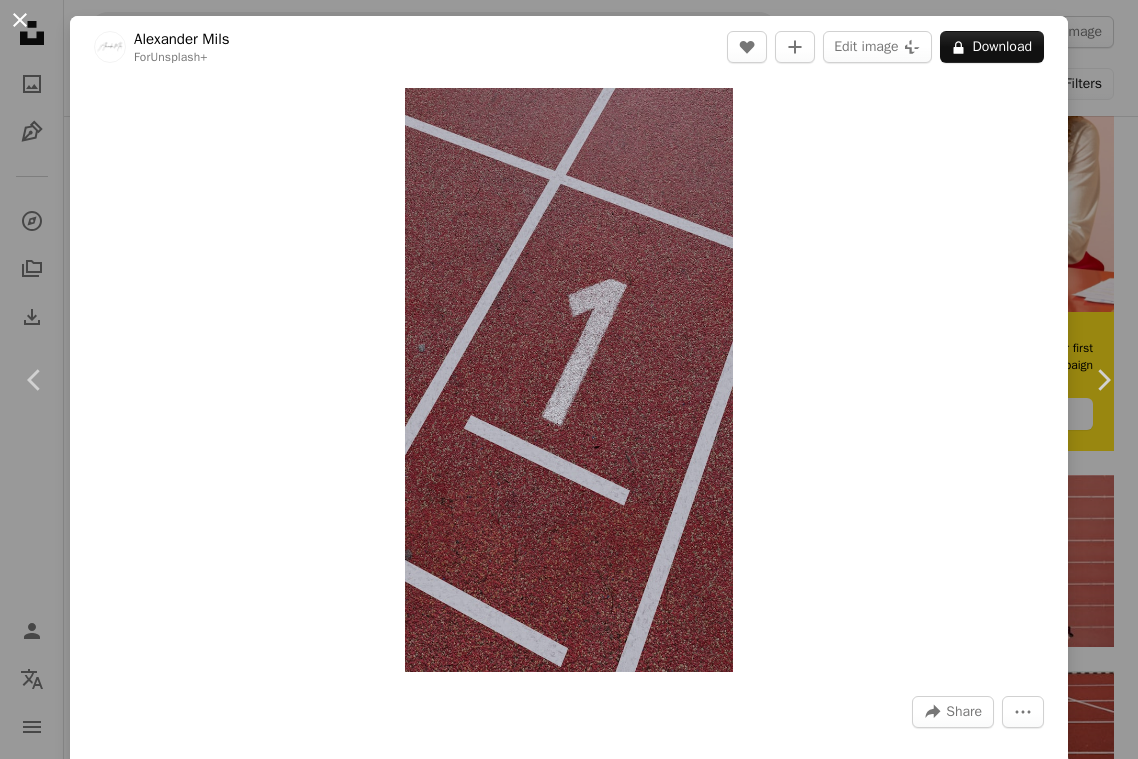 click on "An X shape" at bounding box center (20, 20) 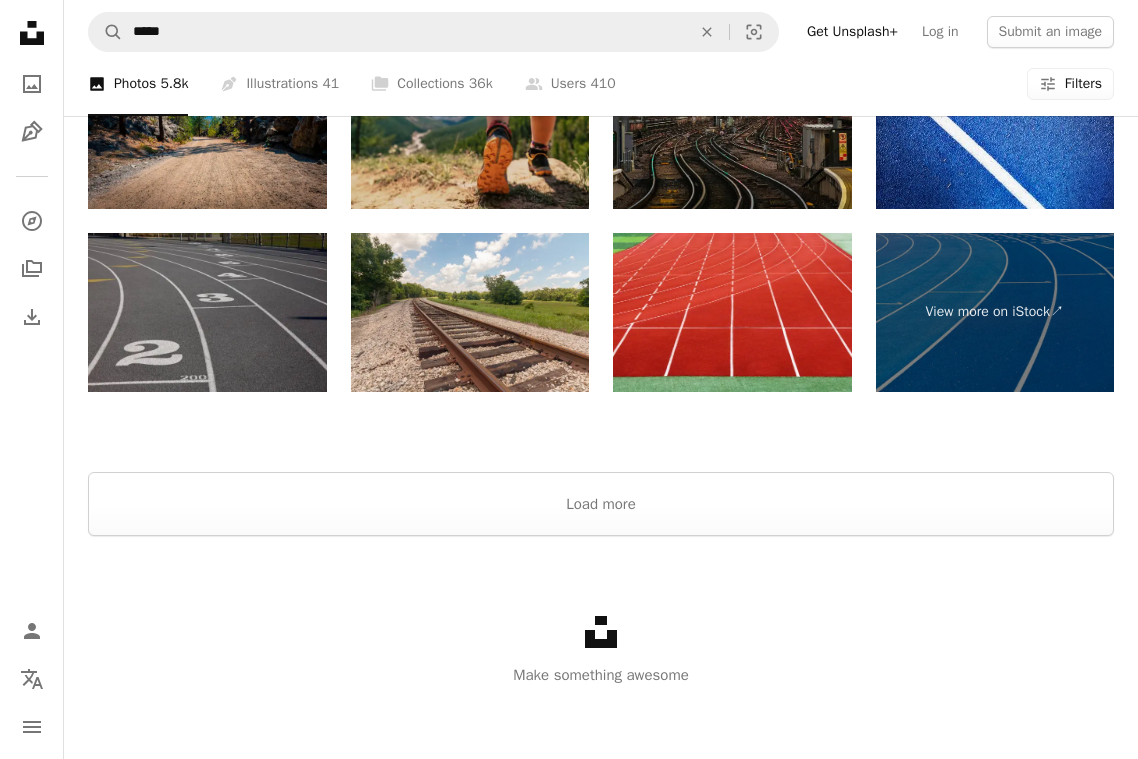 scroll, scrollTop: 2873, scrollLeft: 0, axis: vertical 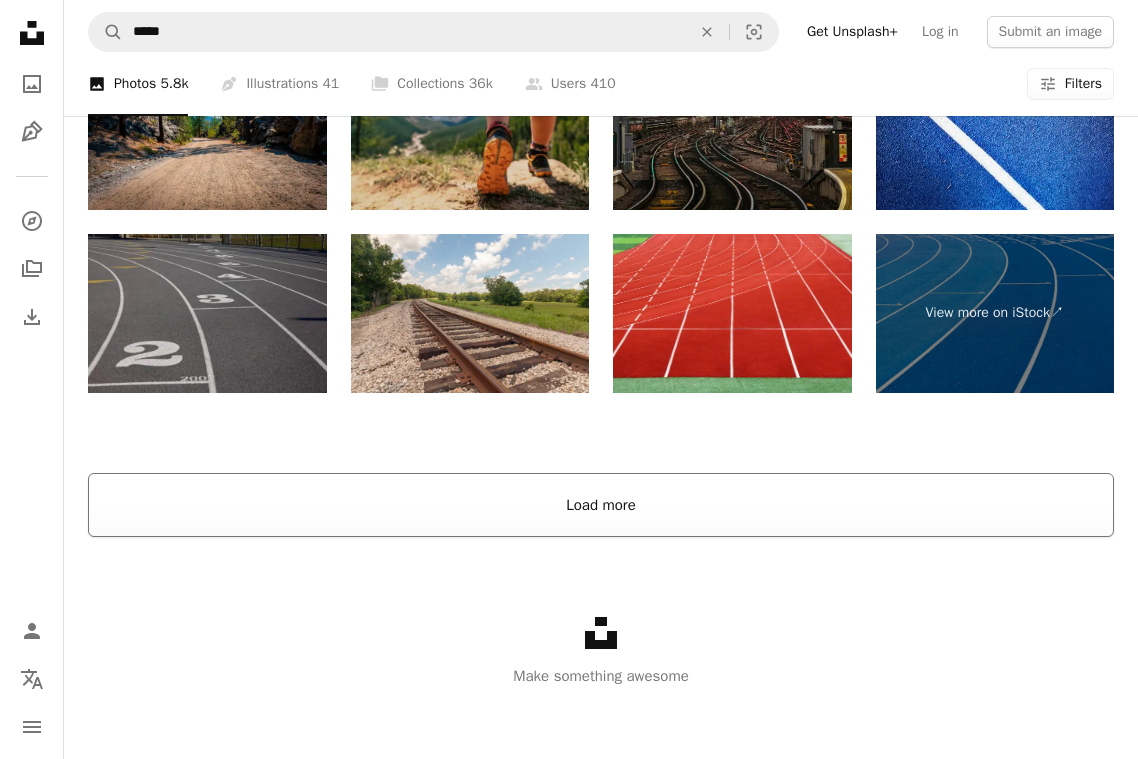click on "Load more" at bounding box center [601, 505] 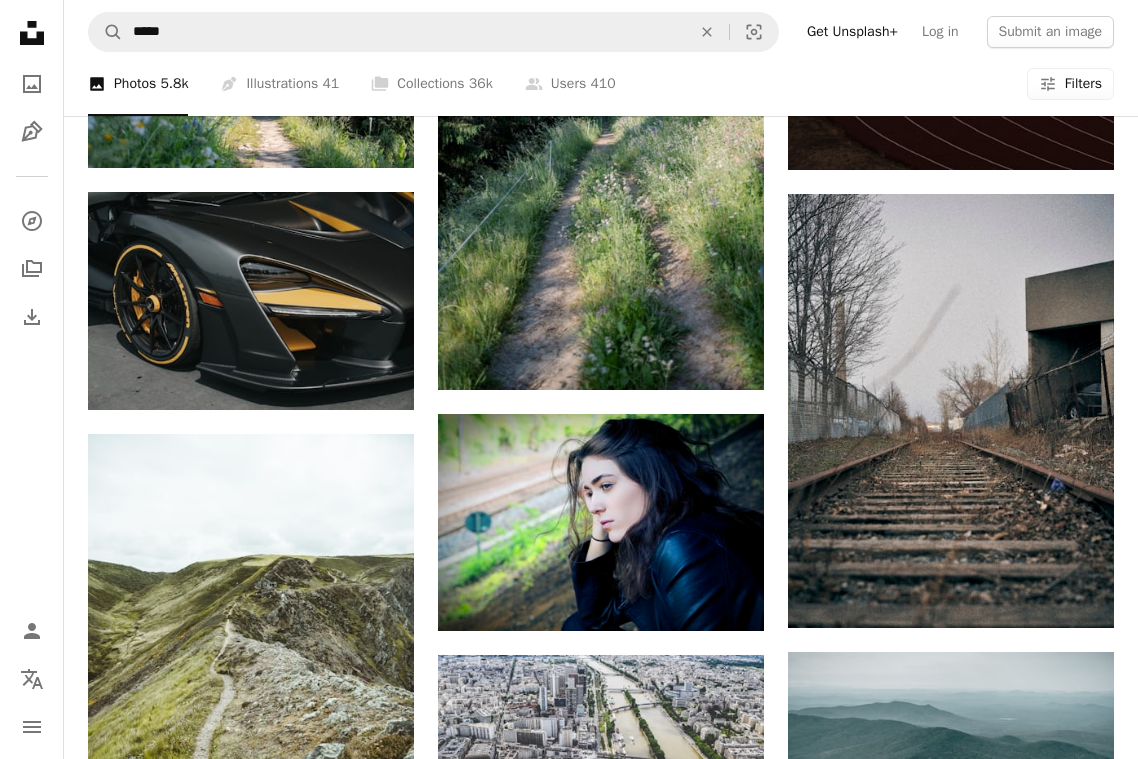 scroll, scrollTop: 13748, scrollLeft: 0, axis: vertical 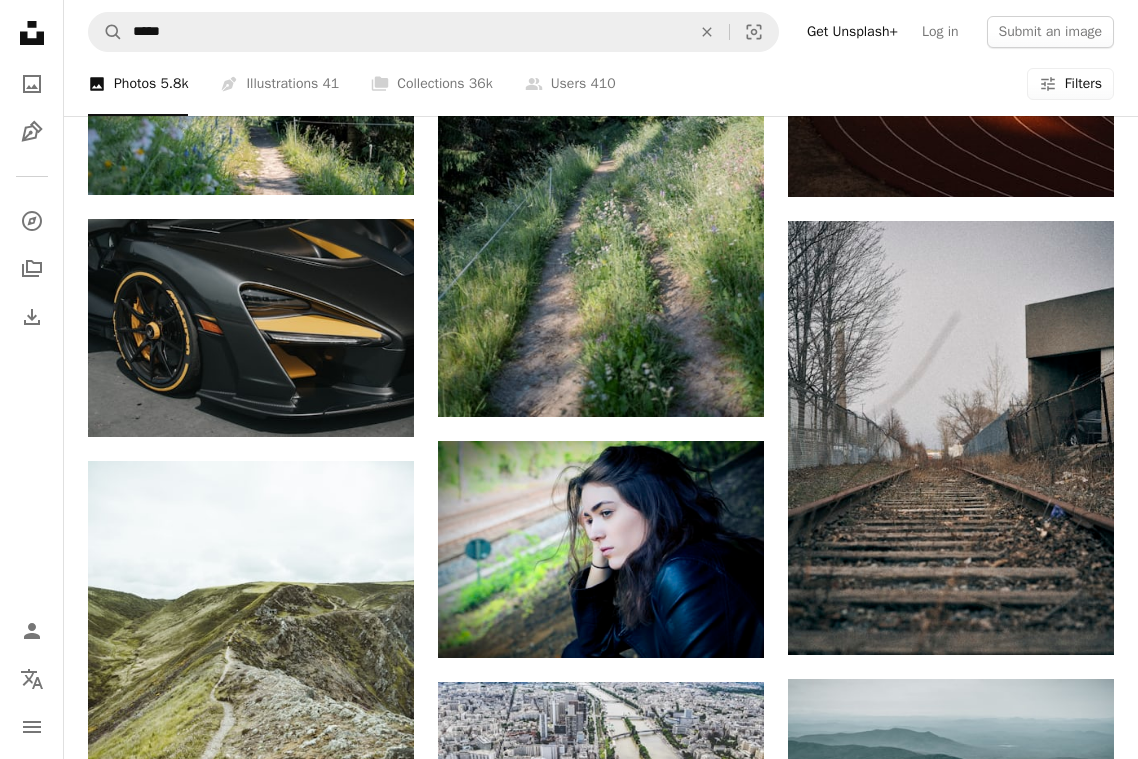 click on "Filters" at bounding box center [1083, 84] 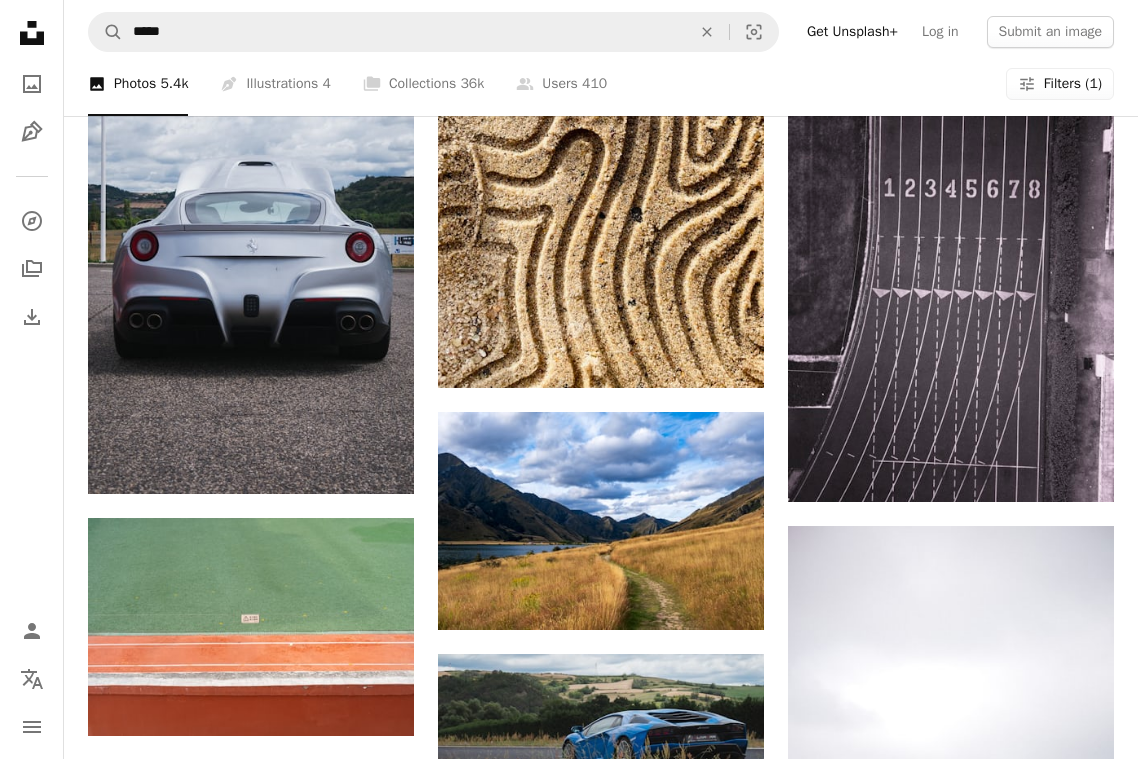scroll, scrollTop: 22034, scrollLeft: 0, axis: vertical 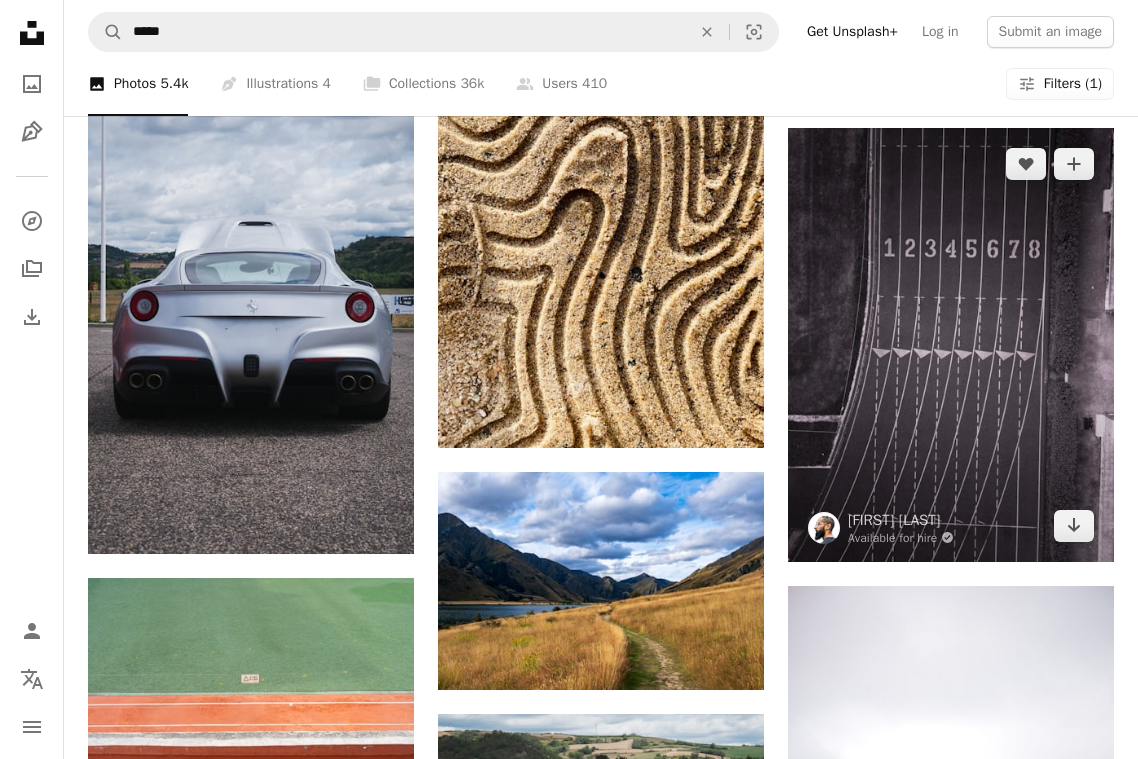 click at bounding box center [951, 345] 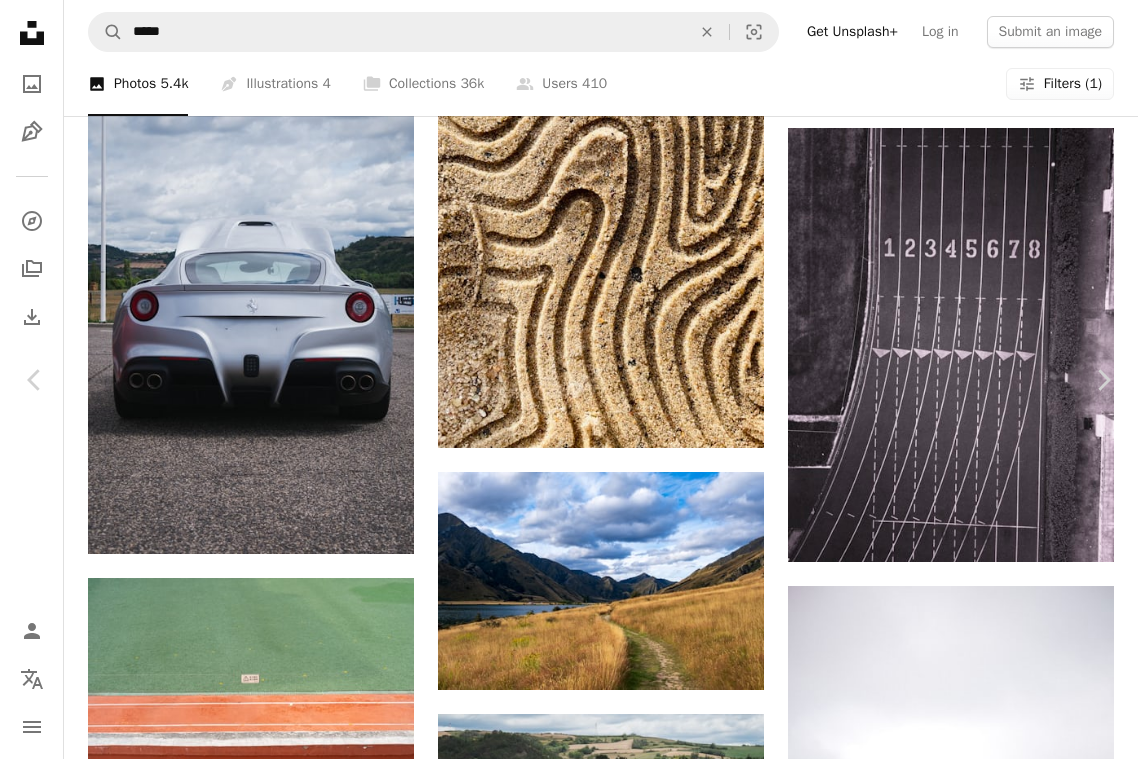 click on "Download free" at bounding box center [954, 6884] 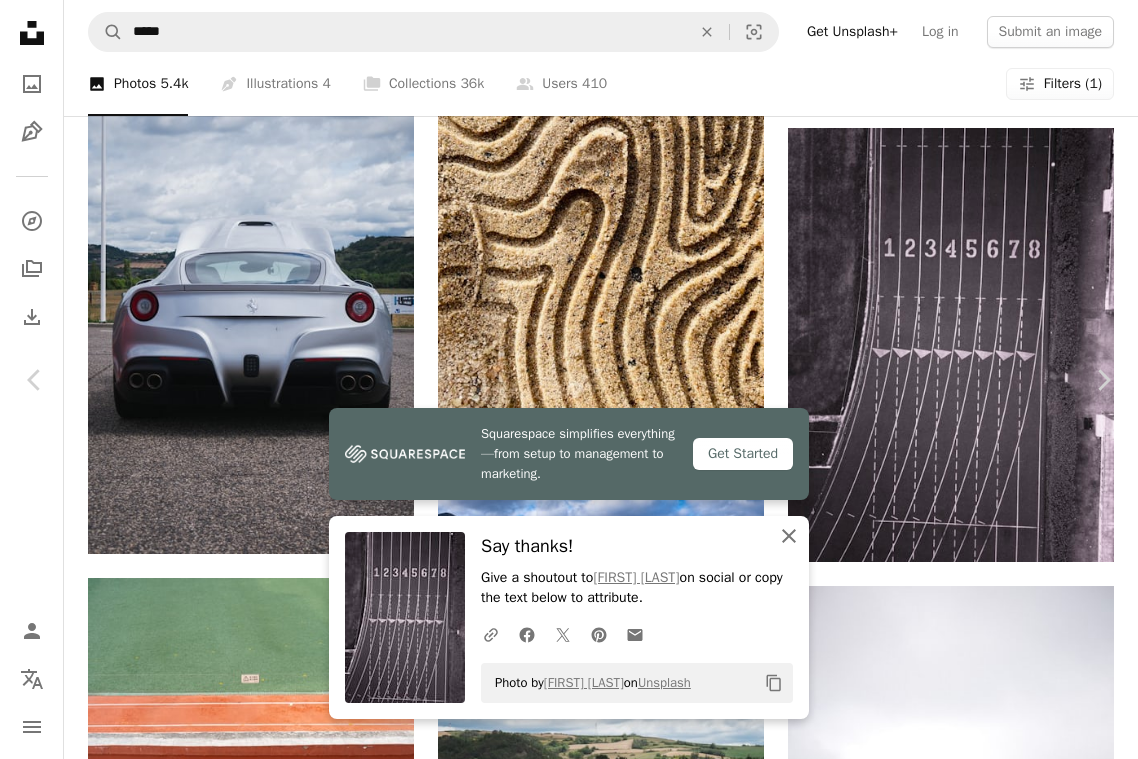 click on "An X shape" 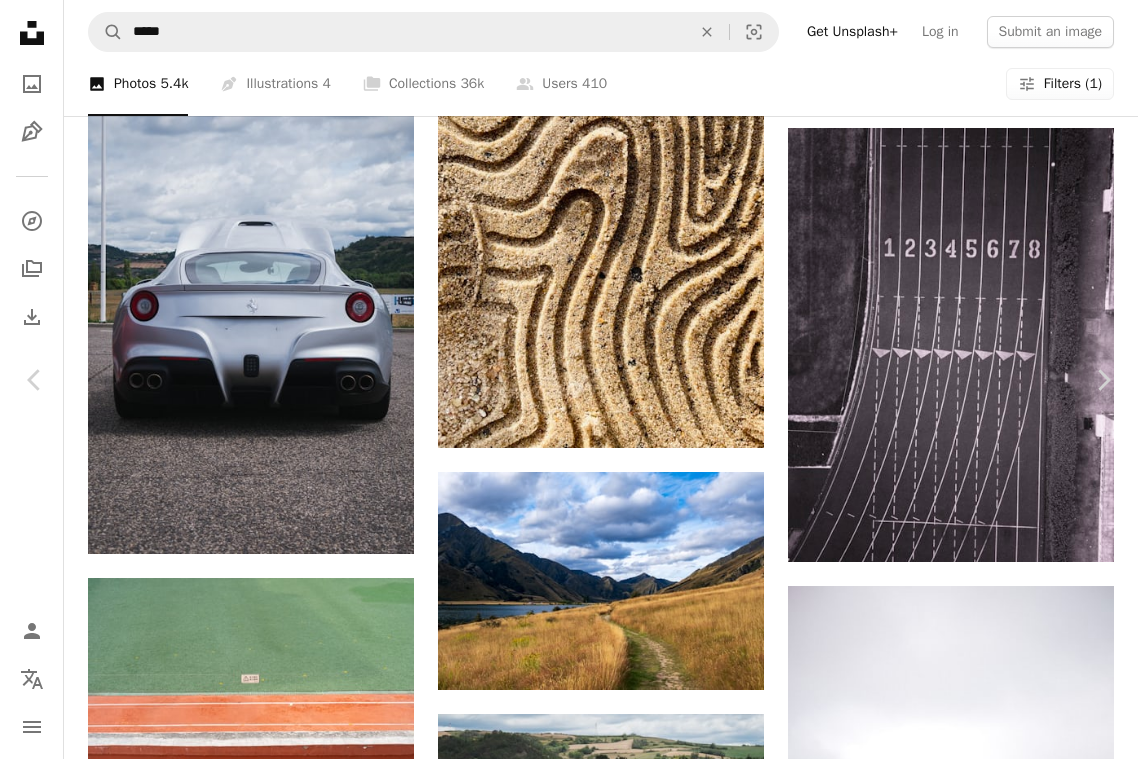 click on "An X shape" at bounding box center [20, 20] 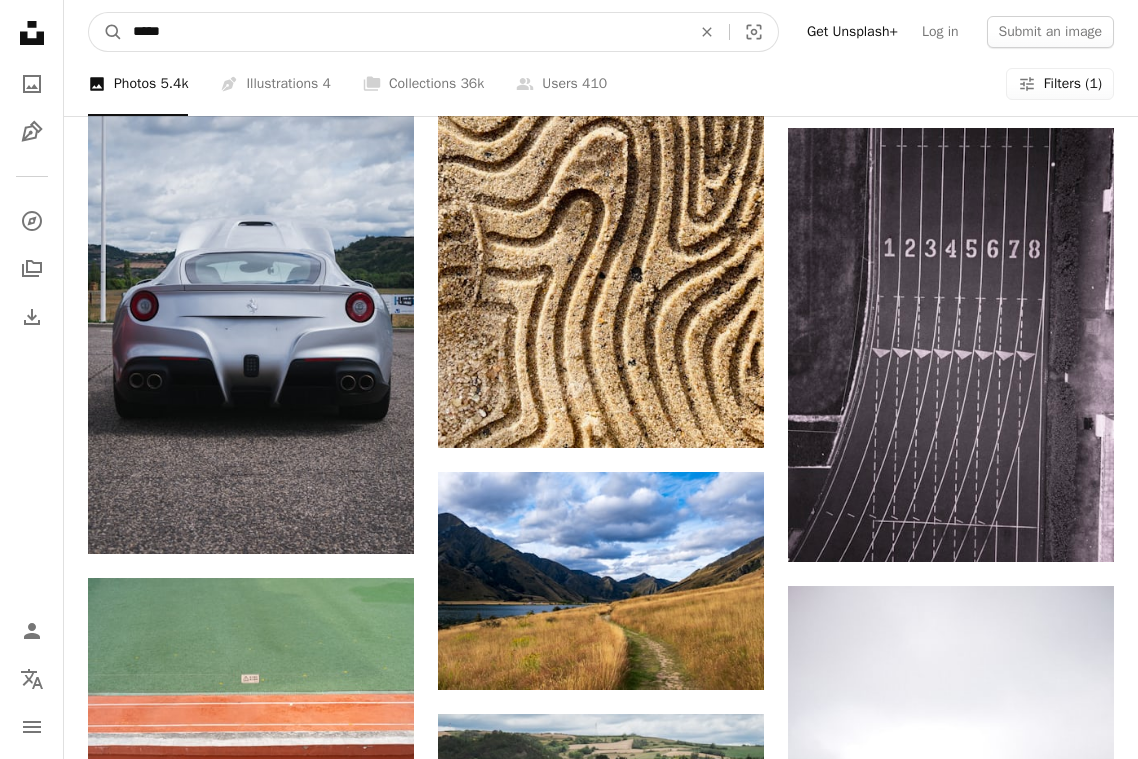 click on "*****" at bounding box center (404, 32) 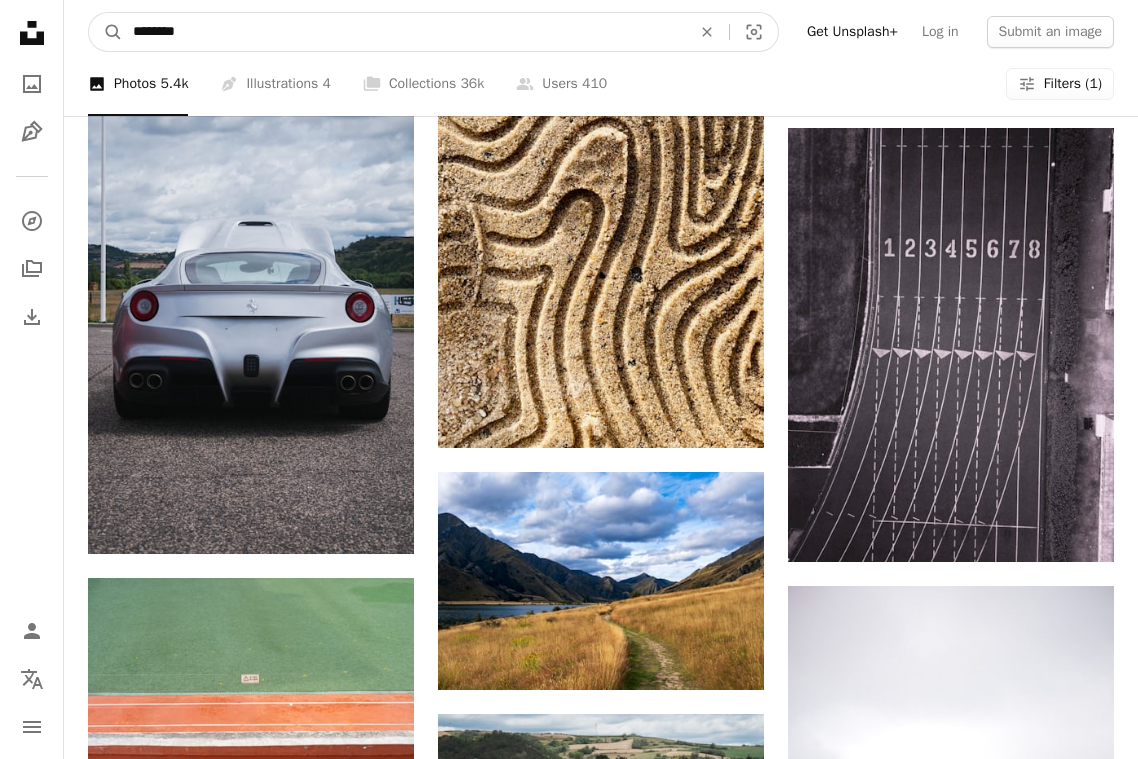 type on "********" 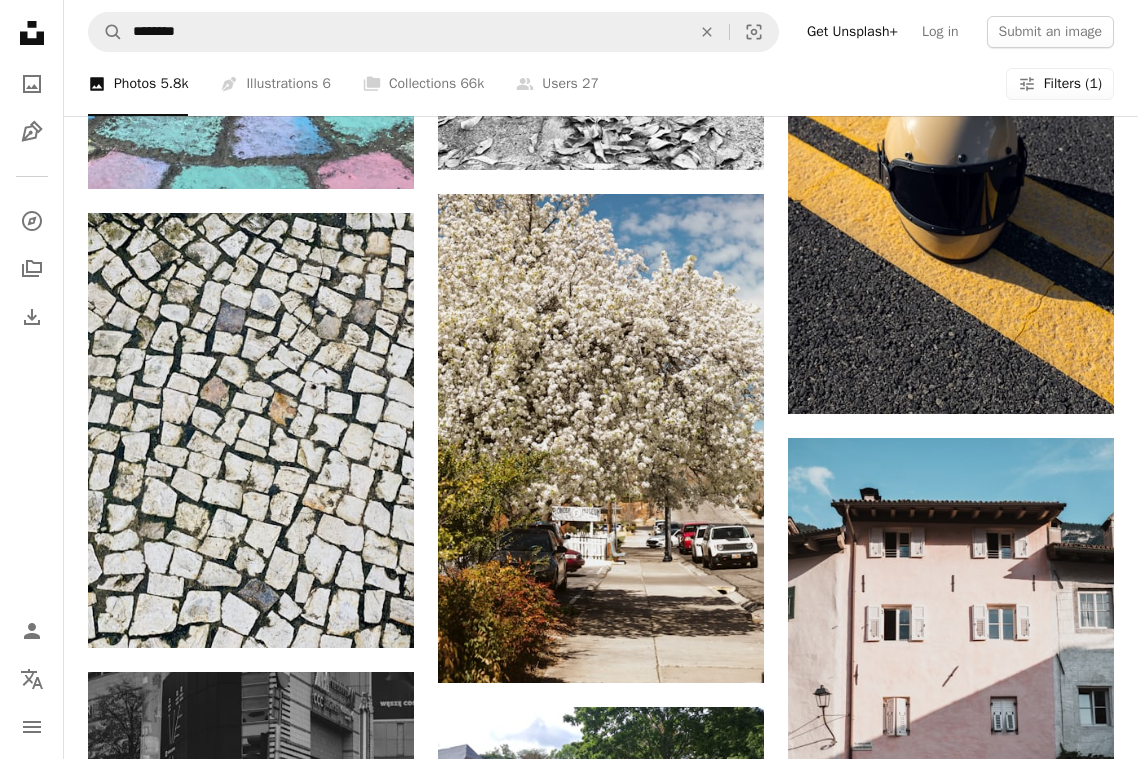 scroll, scrollTop: 9371, scrollLeft: 0, axis: vertical 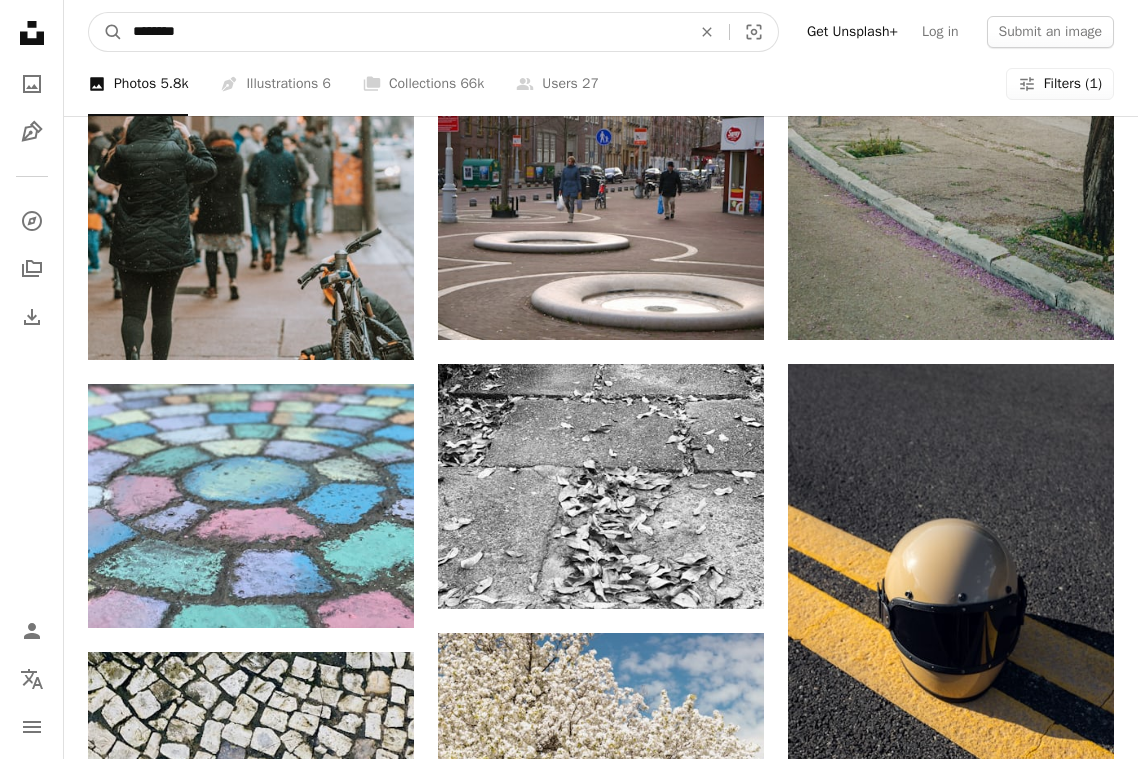 click on "********" at bounding box center (404, 32) 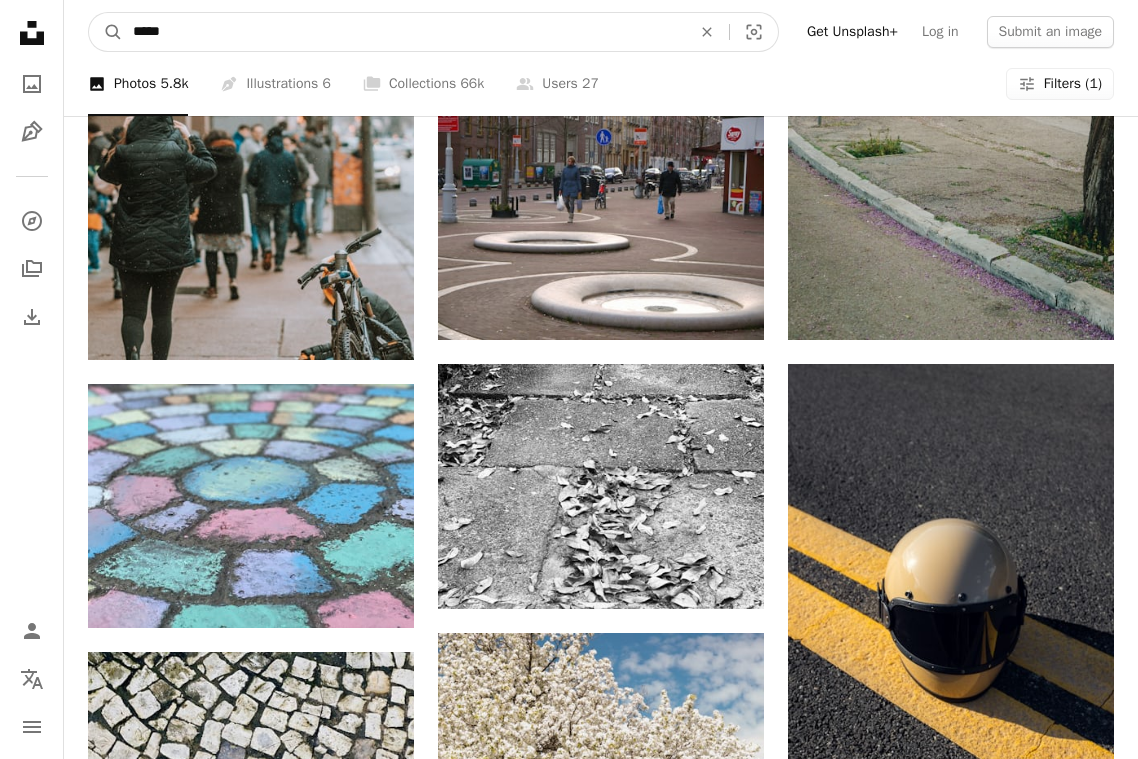 type on "******" 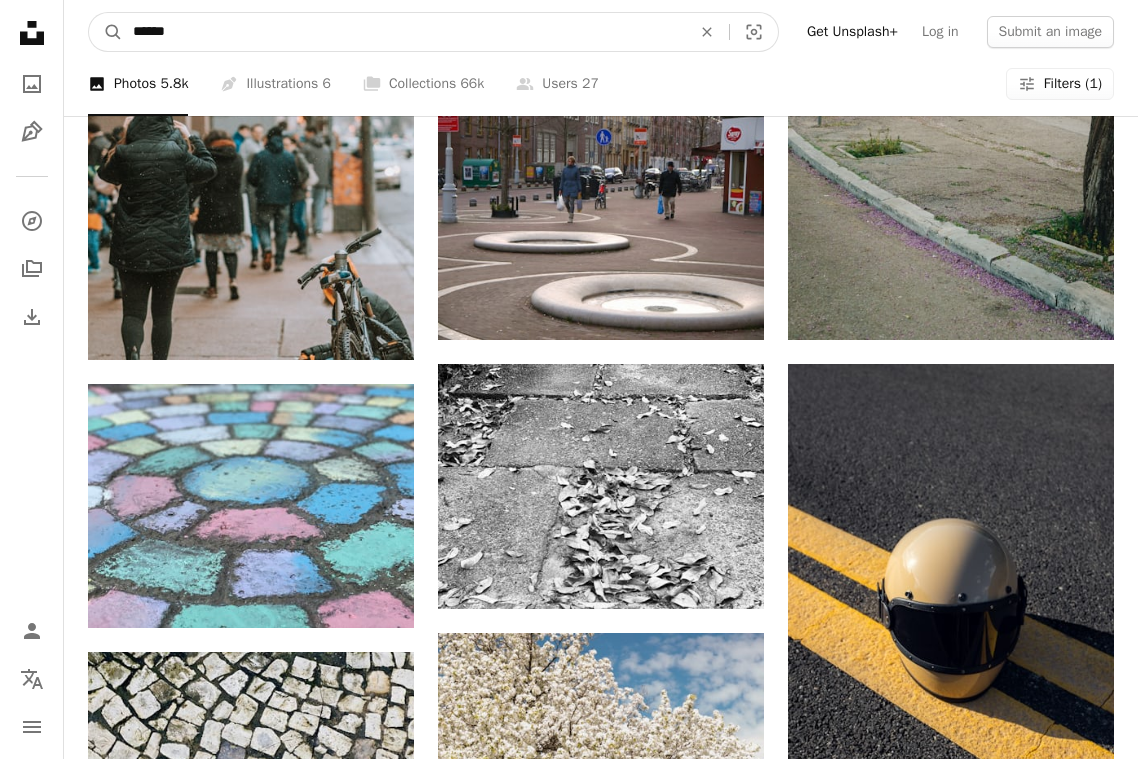 click on "A magnifying glass" at bounding box center [106, 32] 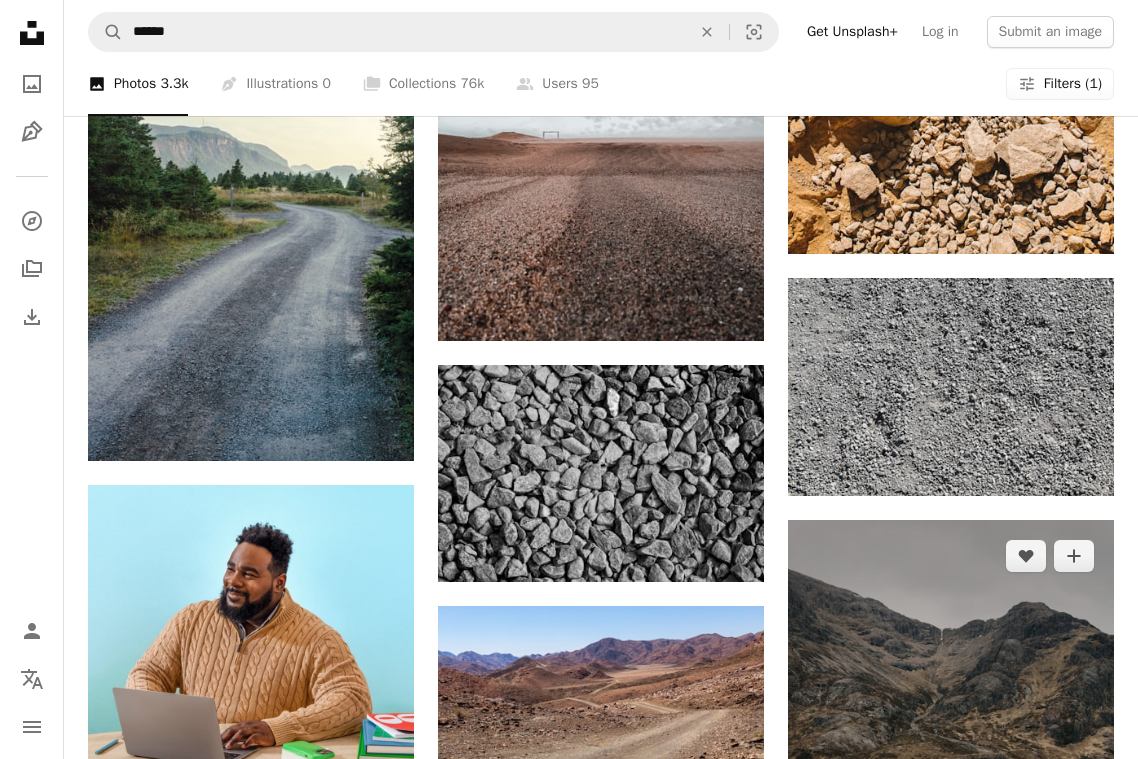 scroll, scrollTop: 2915, scrollLeft: 0, axis: vertical 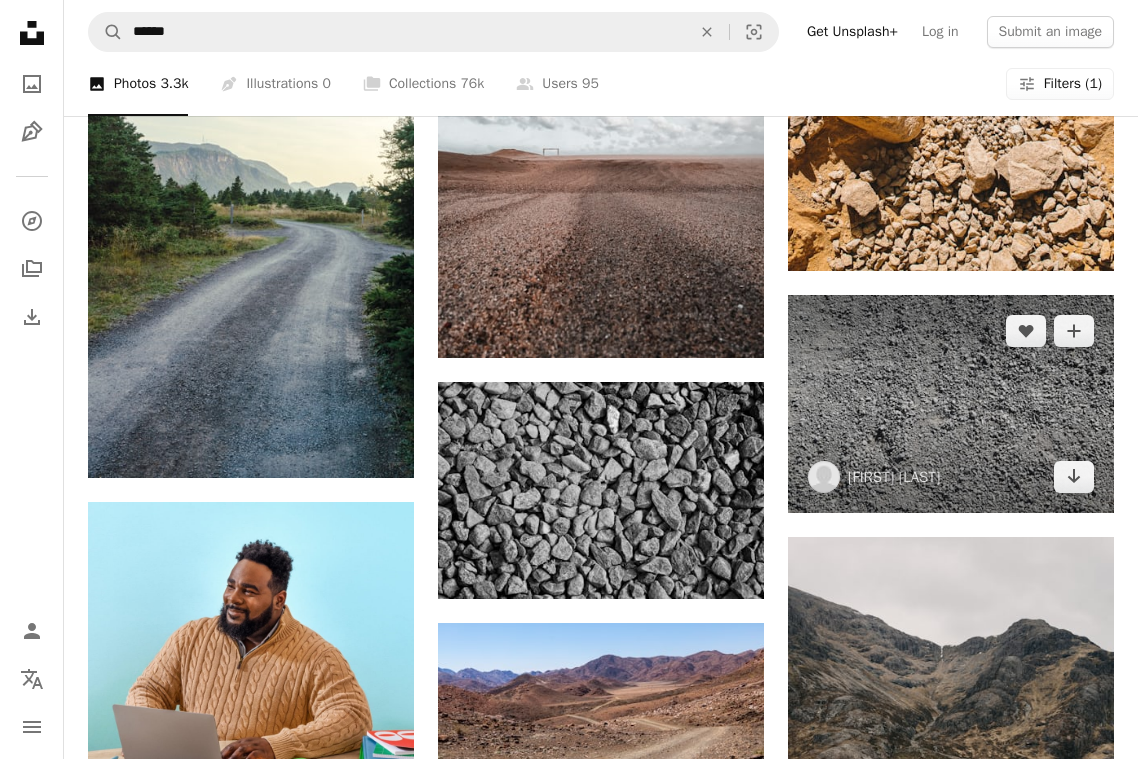click at bounding box center [951, 404] 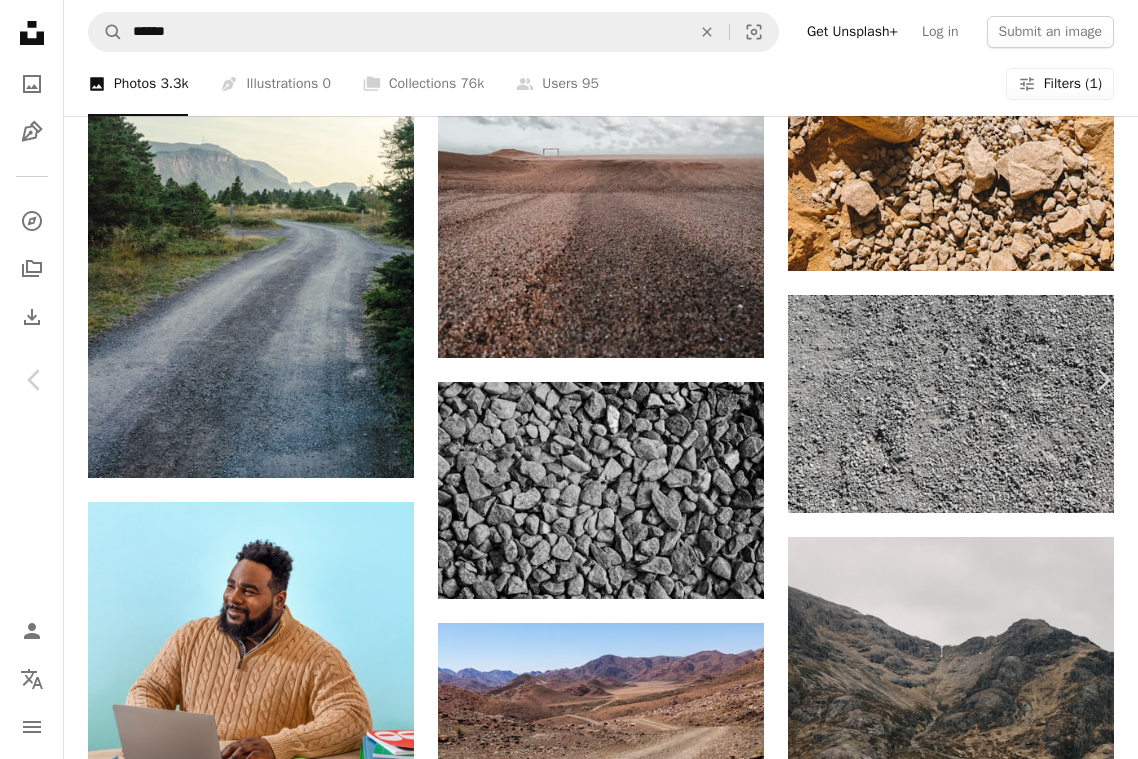 click on "An X shape" at bounding box center [20, 20] 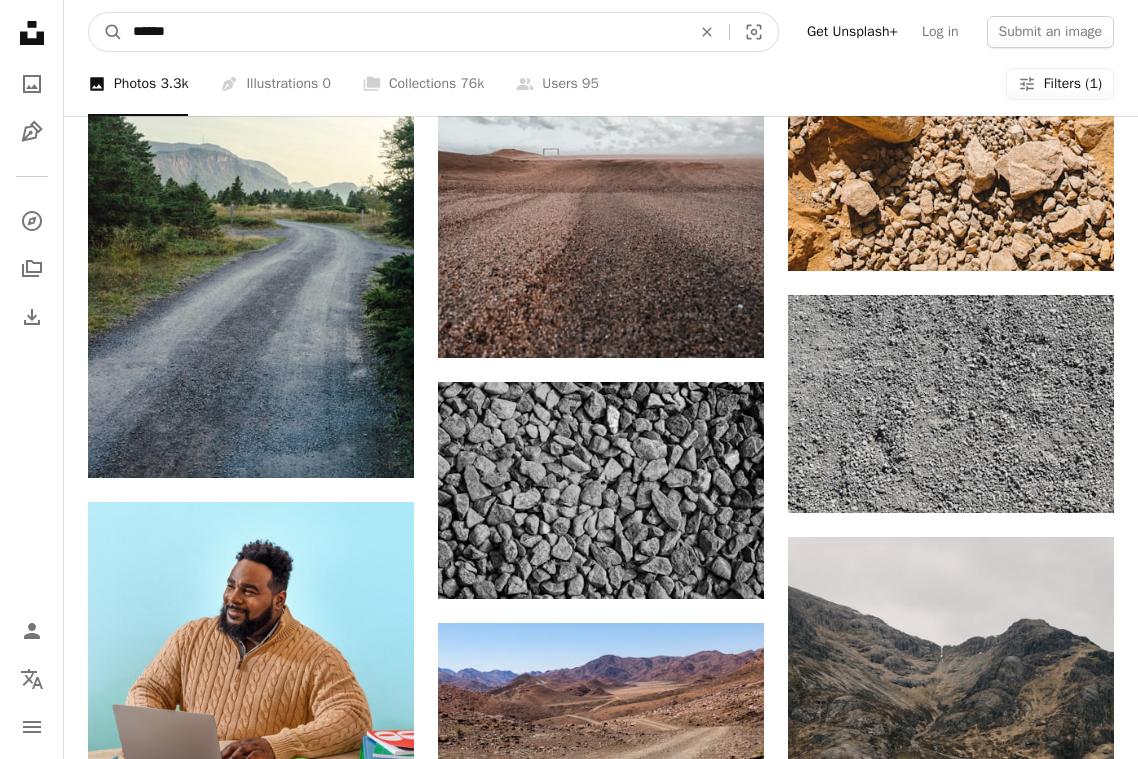 click on "******" at bounding box center [404, 32] 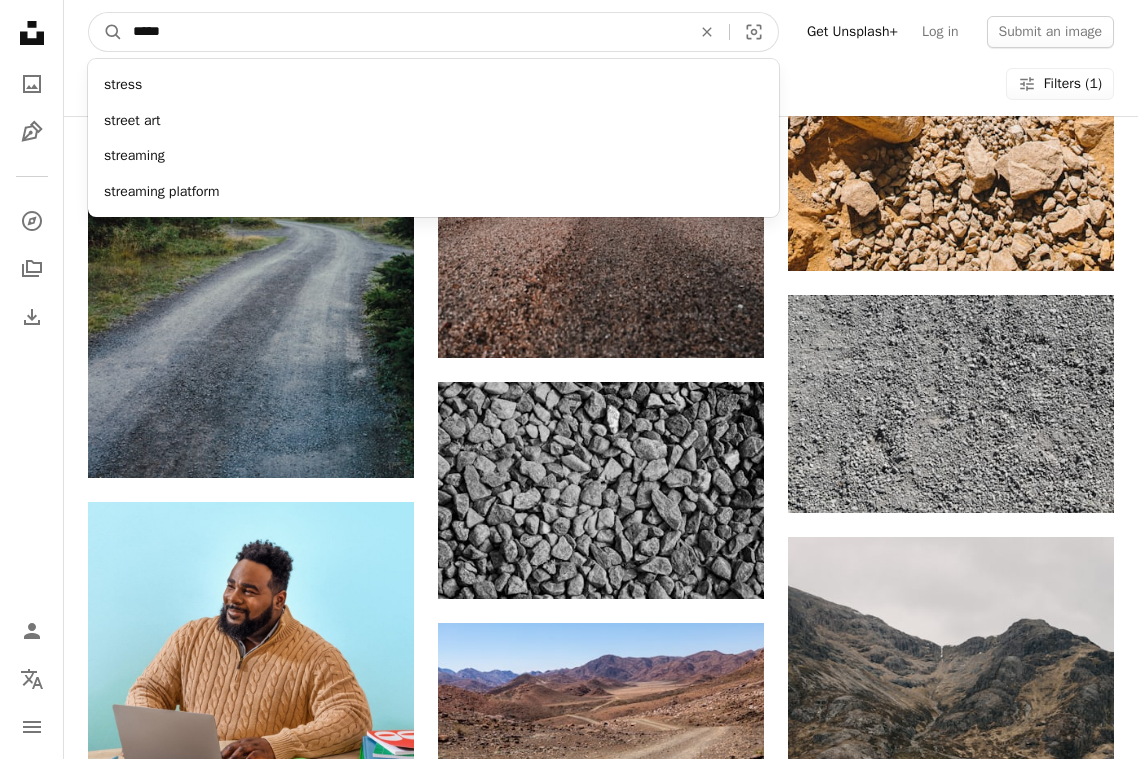 type on "******" 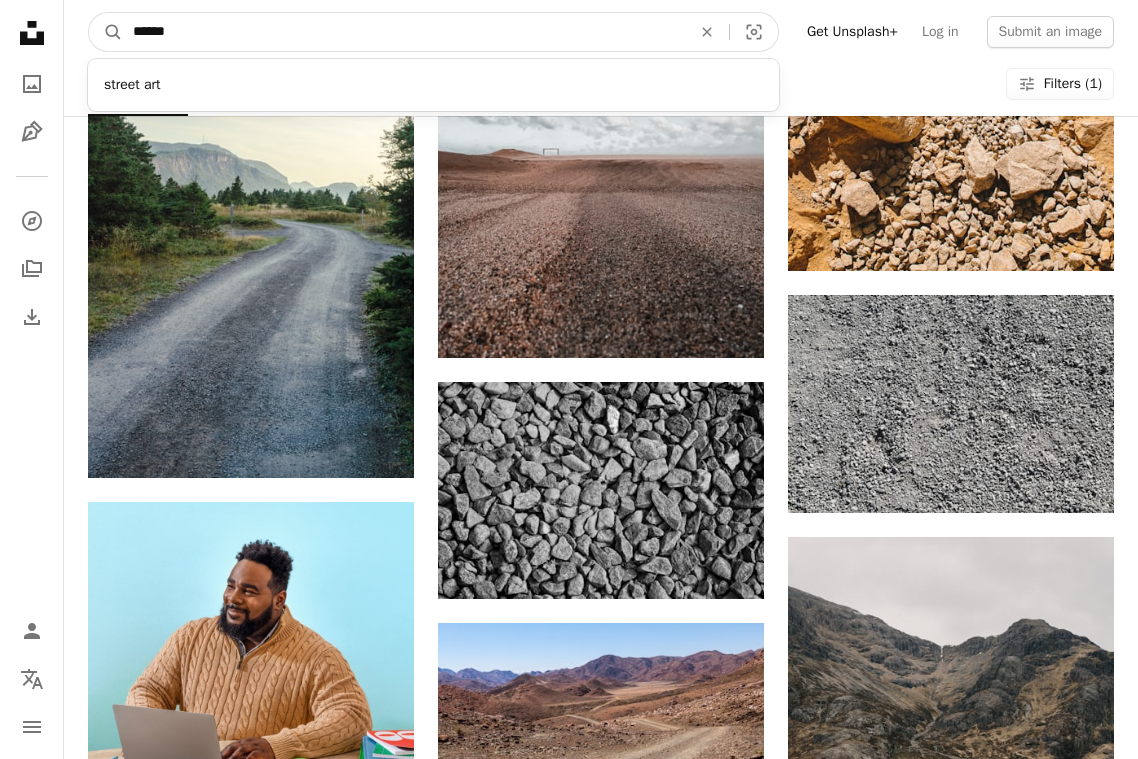 click on "A magnifying glass" at bounding box center [106, 32] 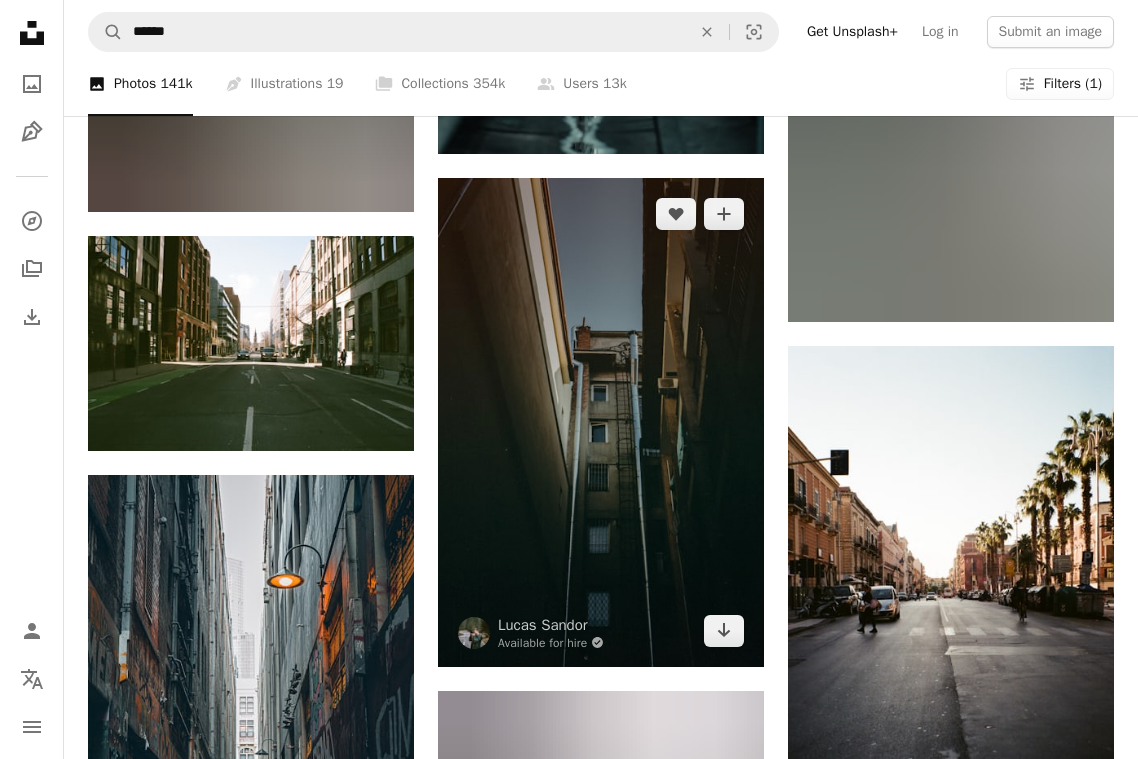 scroll, scrollTop: 0, scrollLeft: 0, axis: both 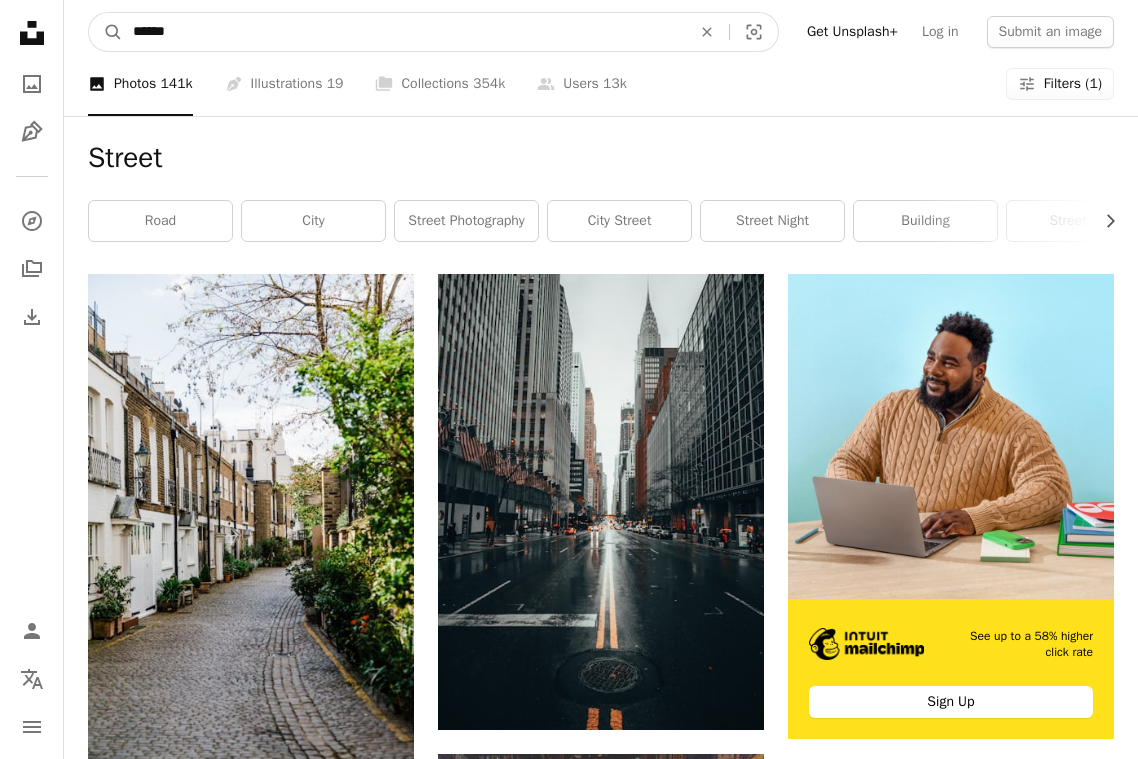 click on "******" at bounding box center (404, 32) 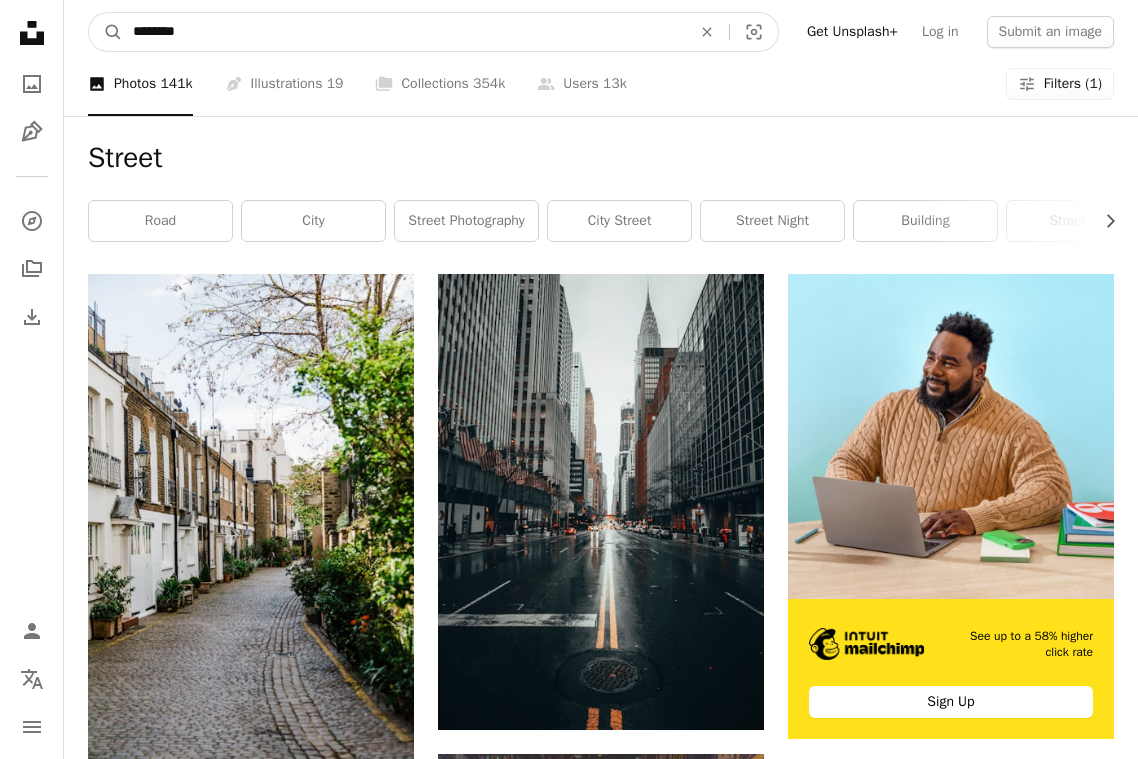 type on "********" 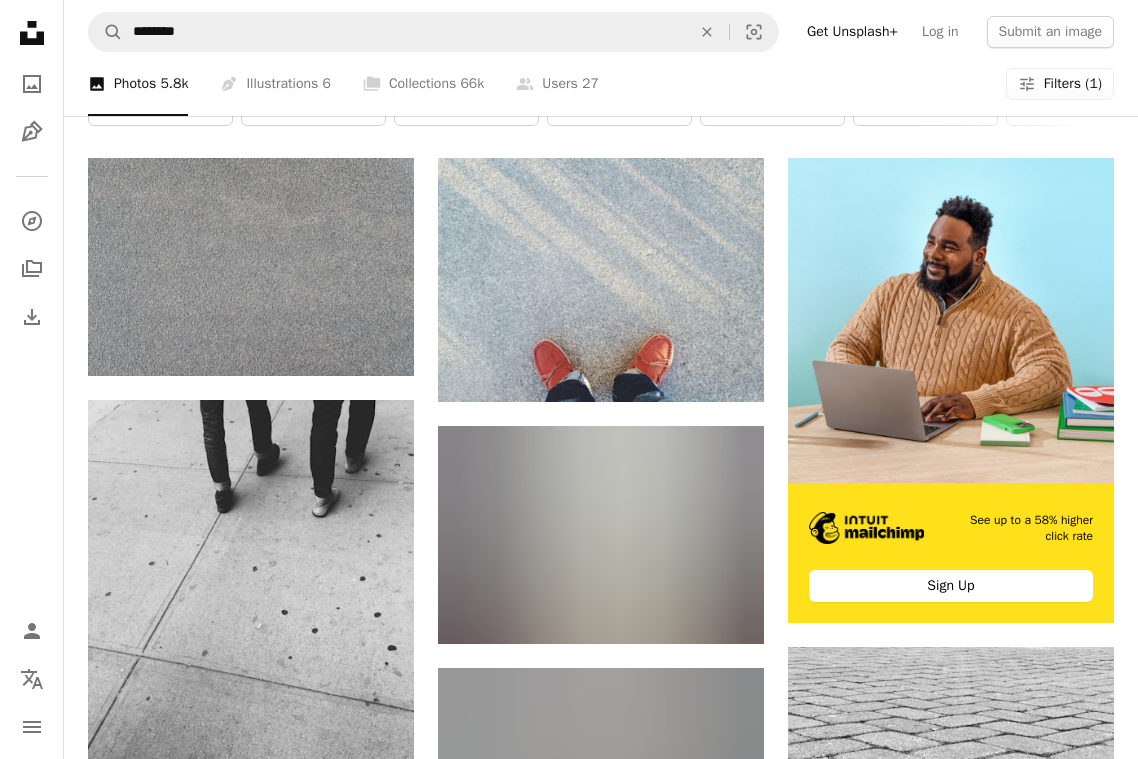 scroll, scrollTop: 133, scrollLeft: 0, axis: vertical 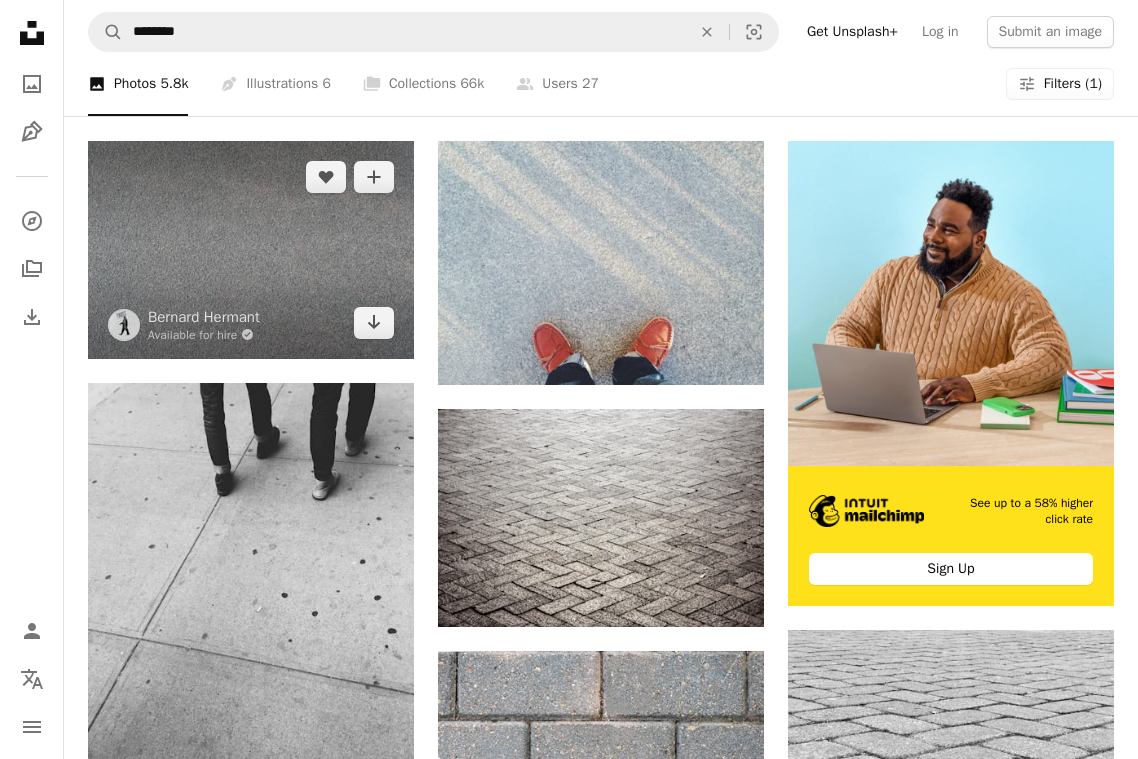 click at bounding box center [251, 250] 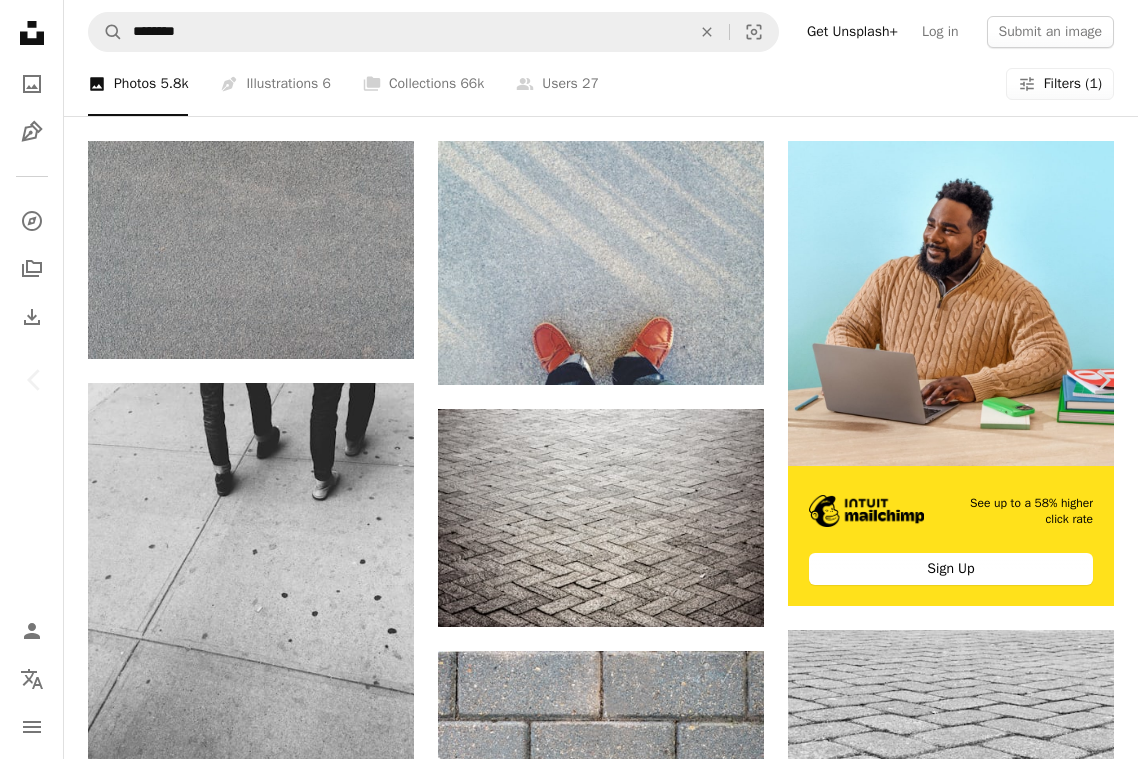 click 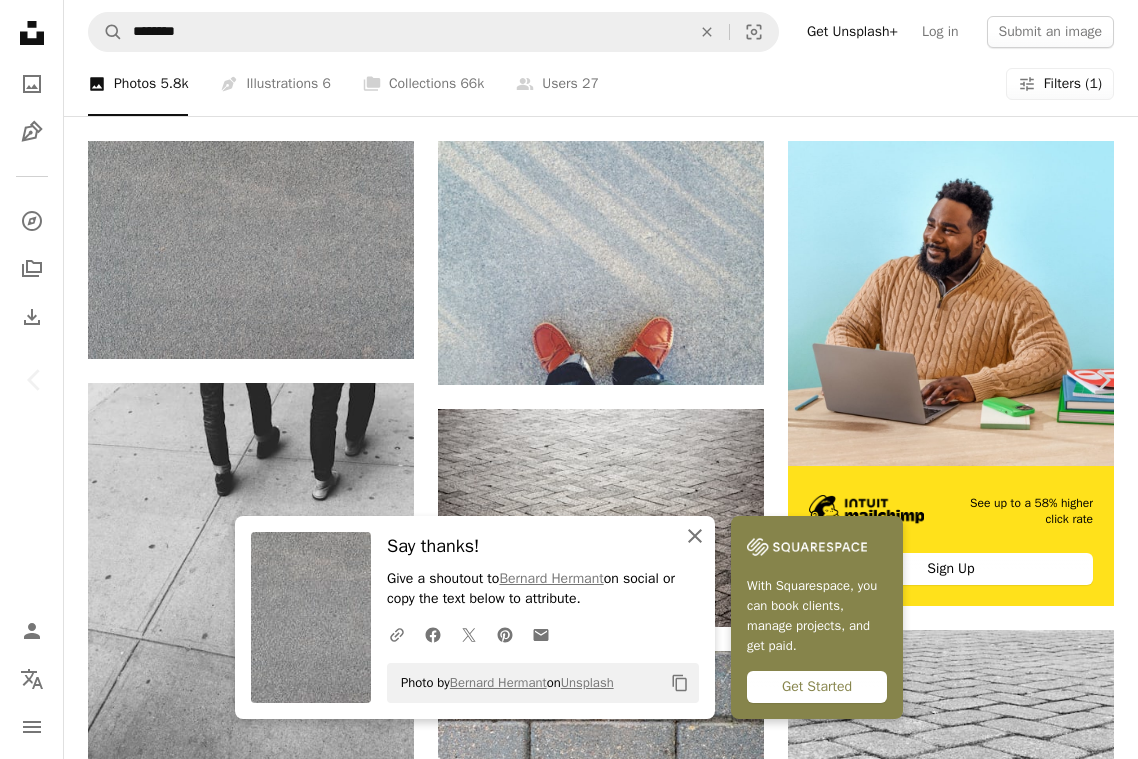 click on "An X shape" 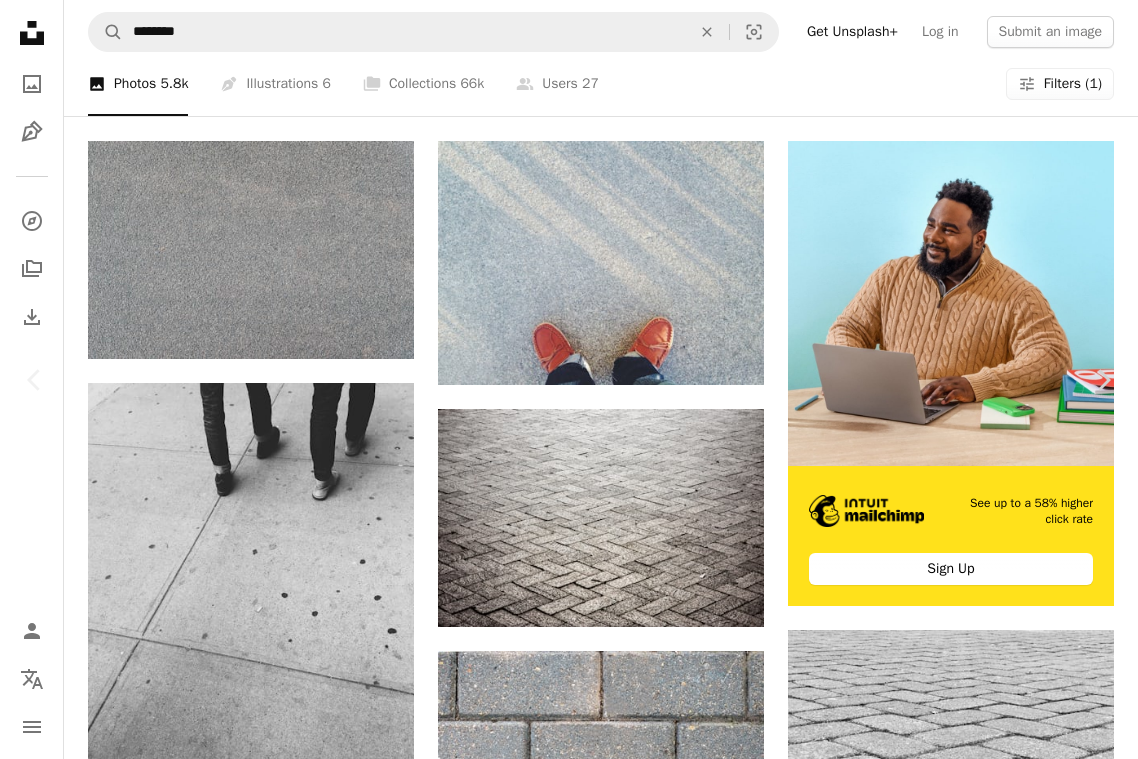 click on "An X shape" at bounding box center [20, 20] 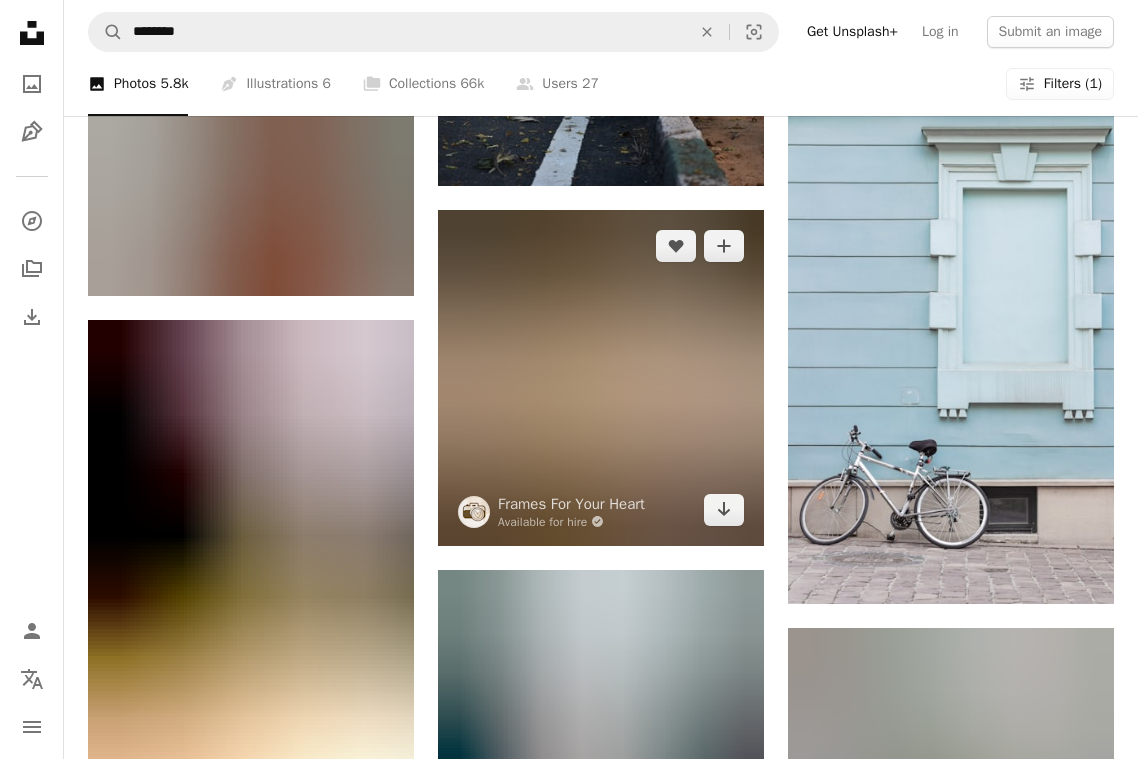 scroll, scrollTop: 7426, scrollLeft: 0, axis: vertical 